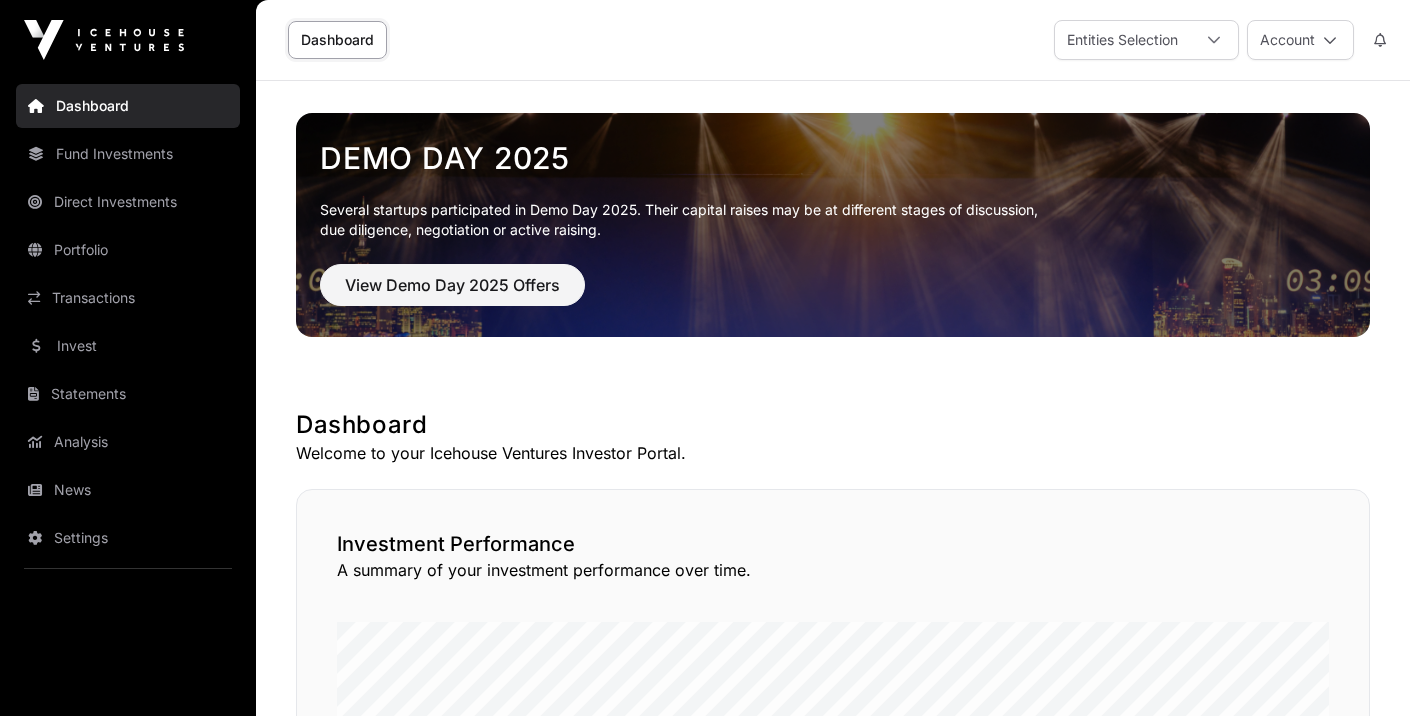 scroll, scrollTop: 0, scrollLeft: 0, axis: both 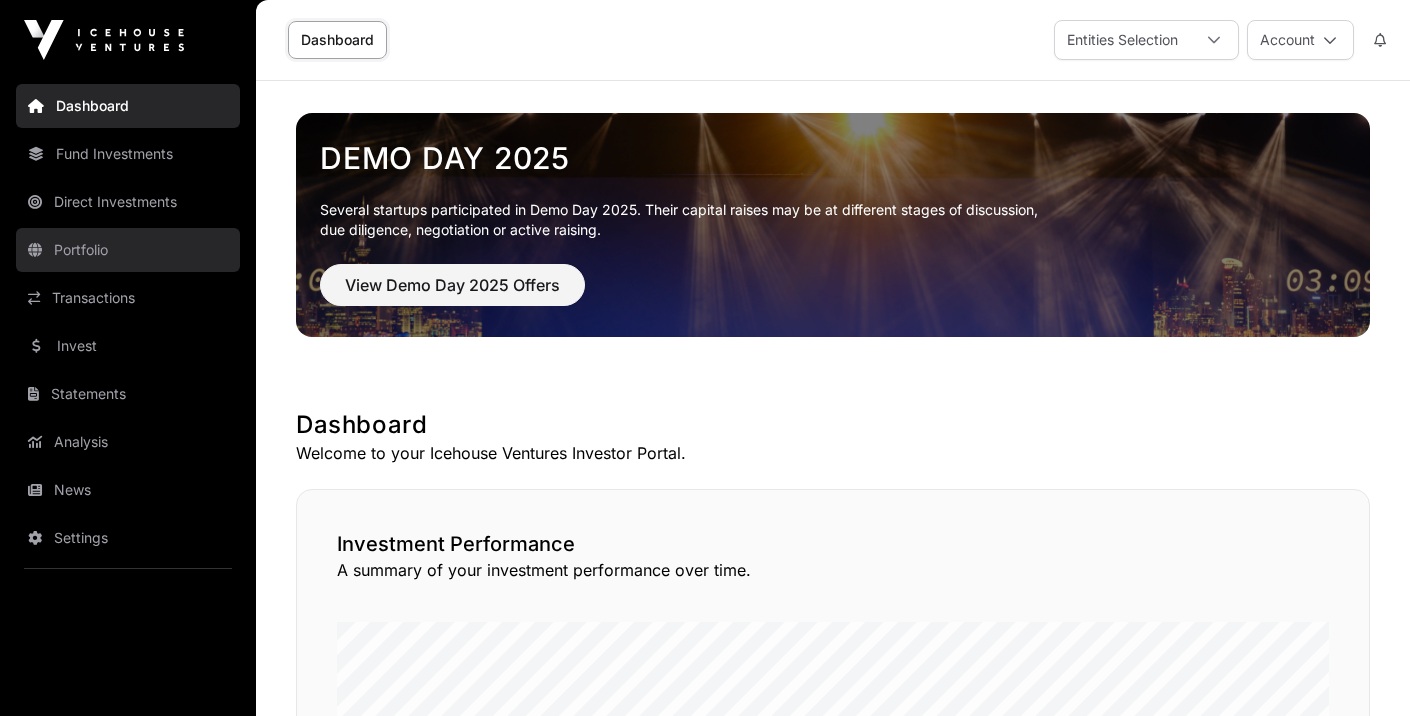 click on "Portfolio" 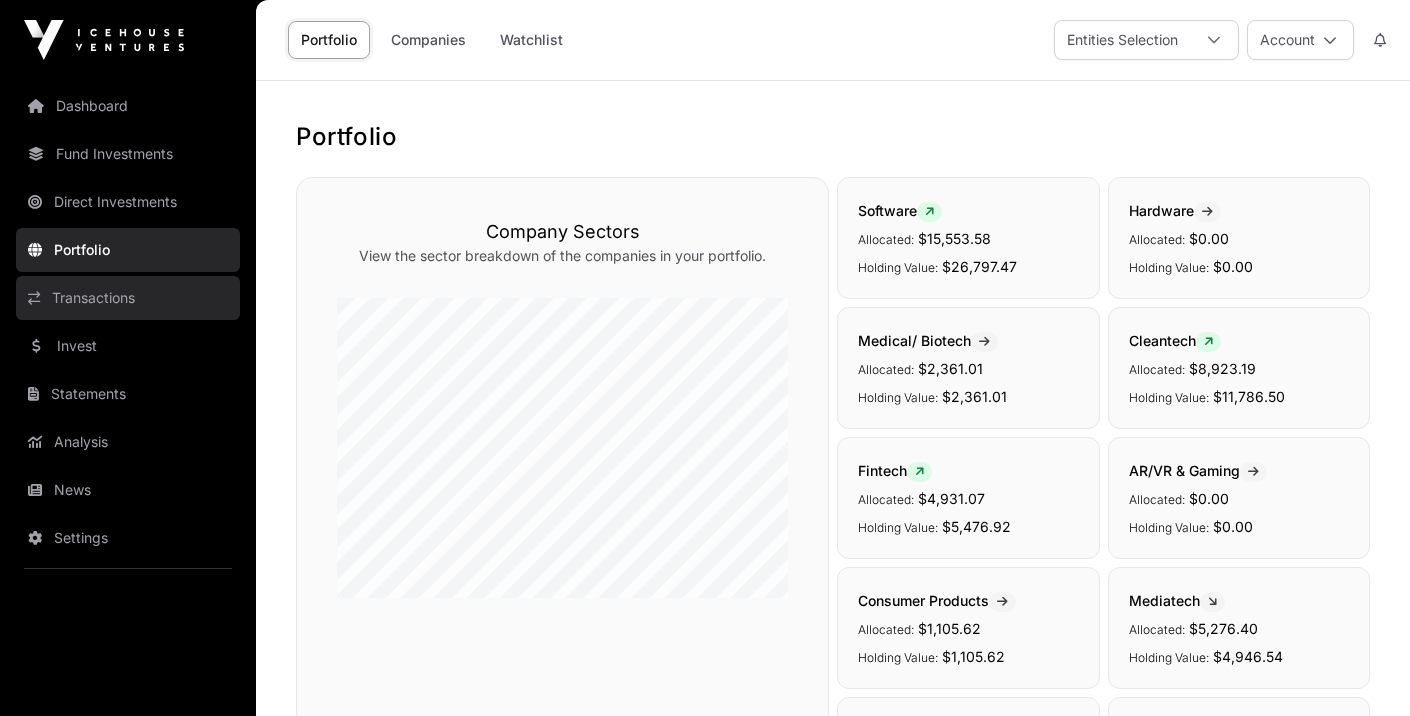 click on "Transactions" 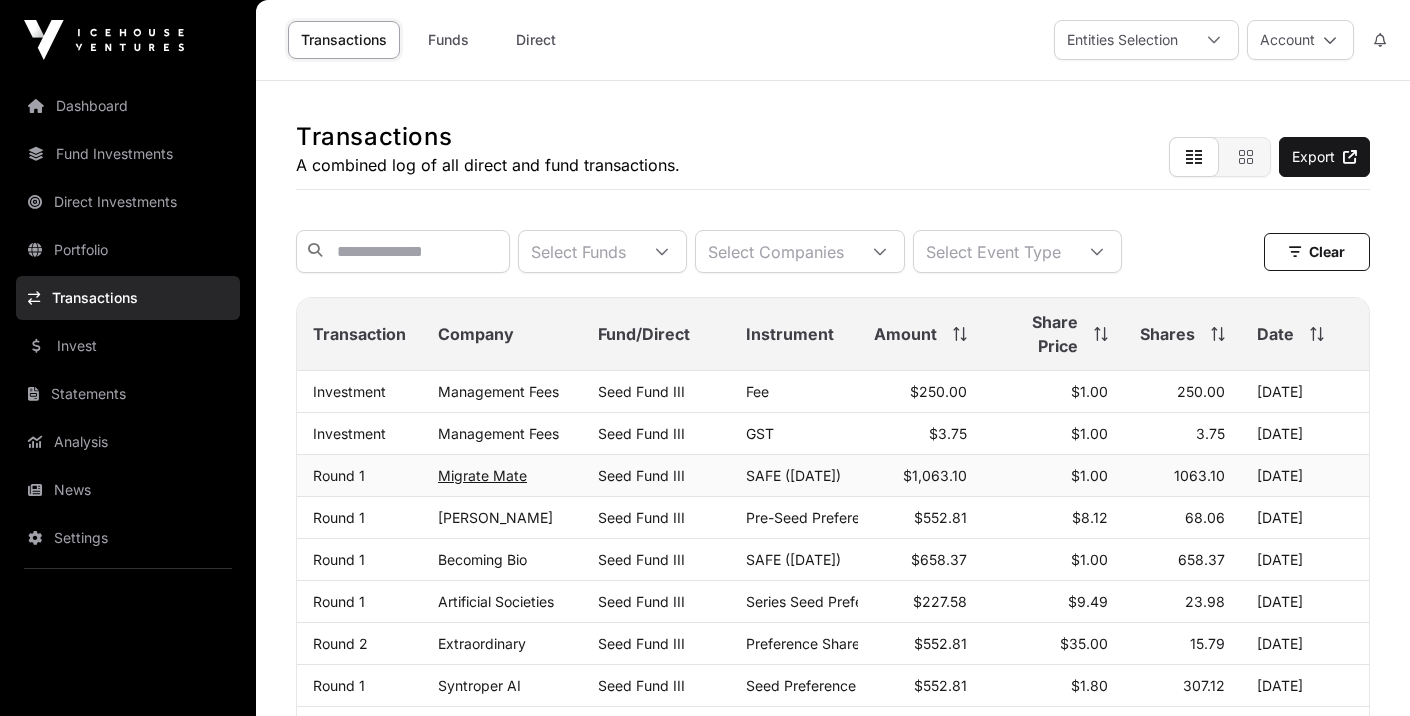 click on "Migrate Mate" 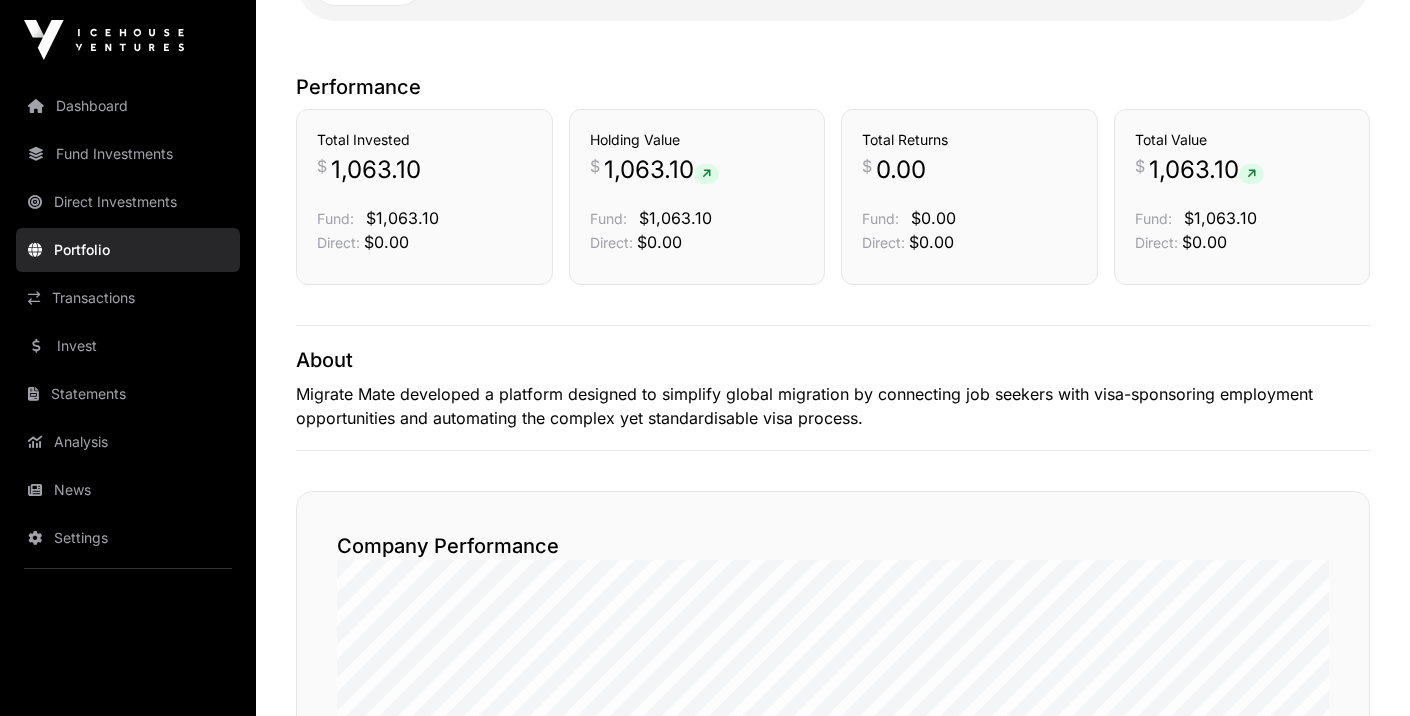 scroll, scrollTop: 451, scrollLeft: 0, axis: vertical 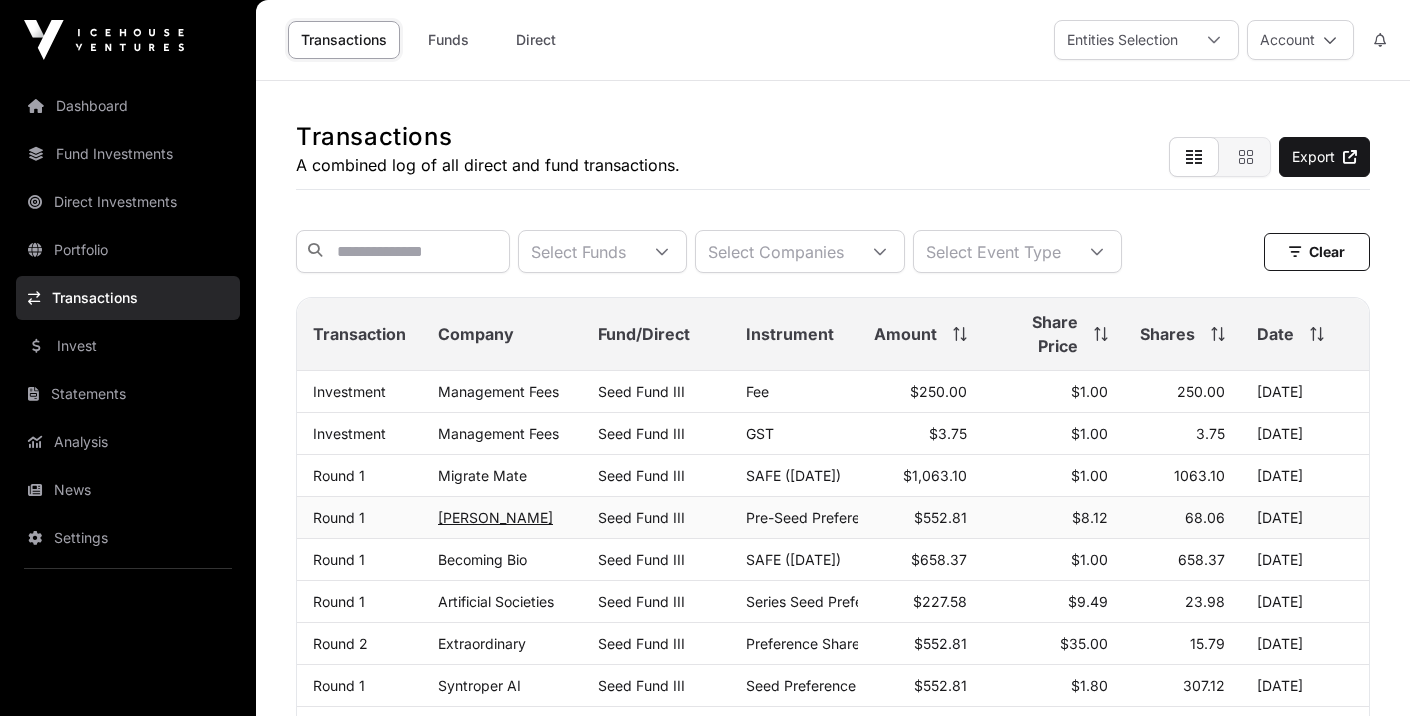 click on "[PERSON_NAME]" 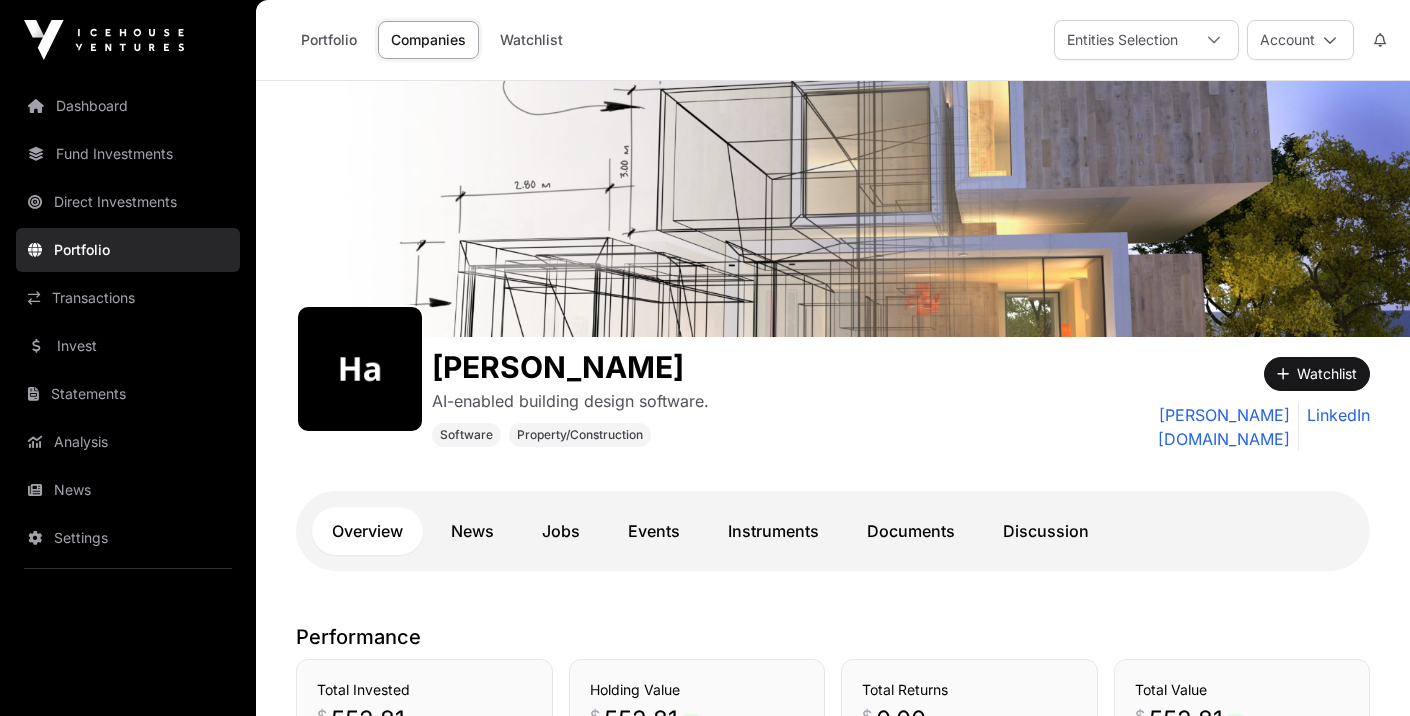 click on "Portfolio" 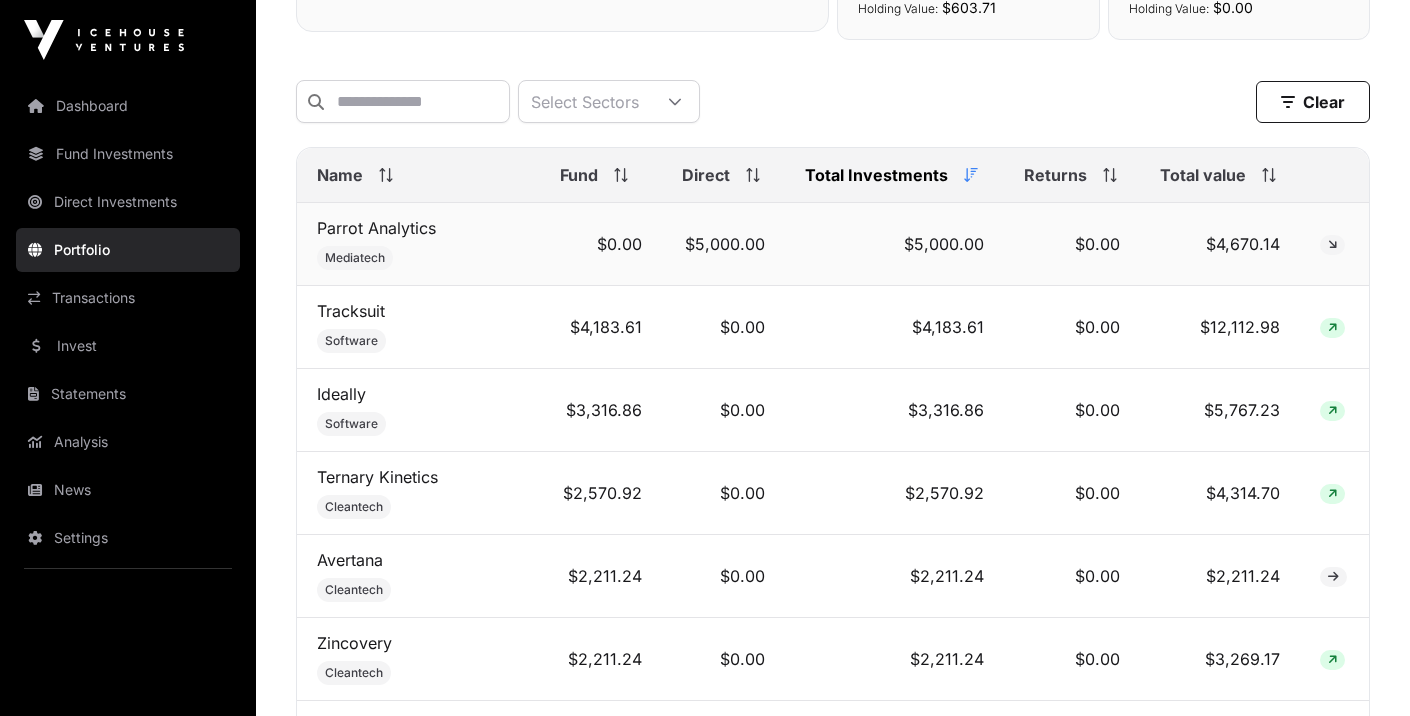 scroll, scrollTop: 754, scrollLeft: 0, axis: vertical 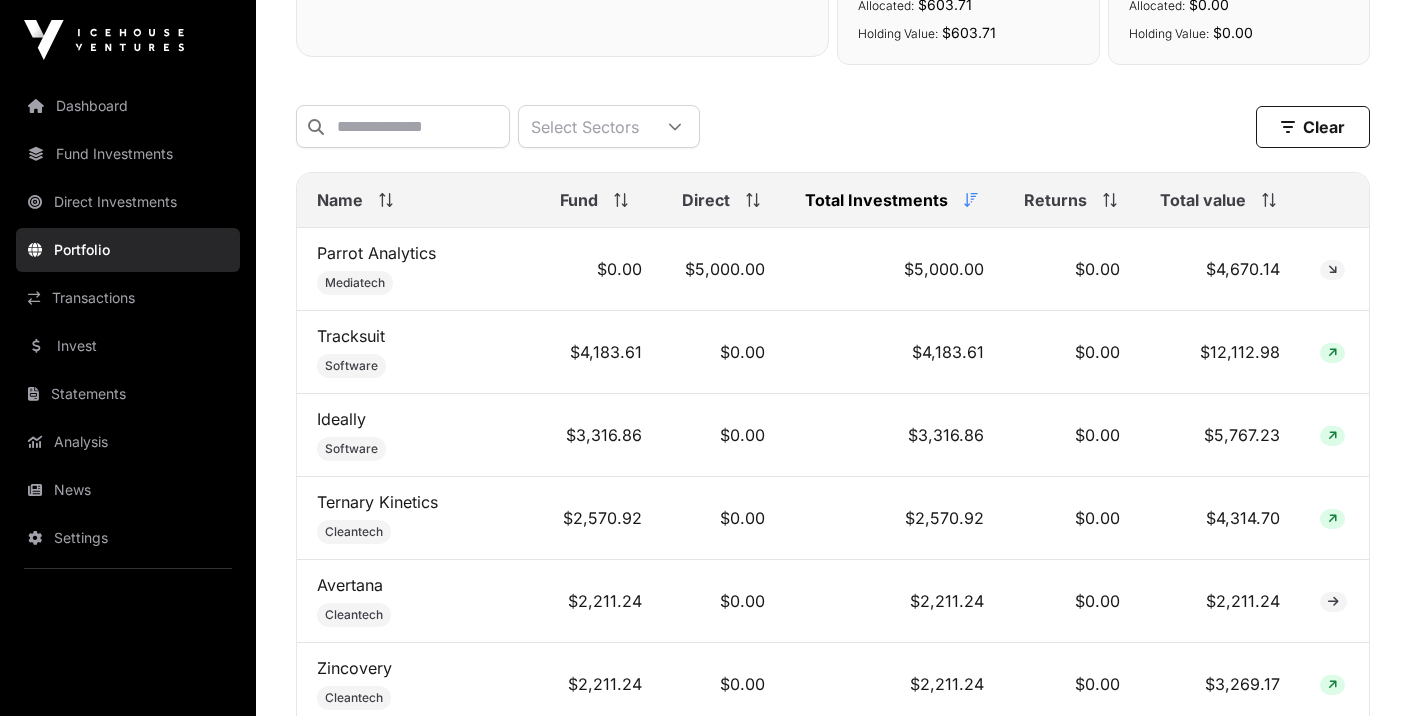 click on "Total Investments" 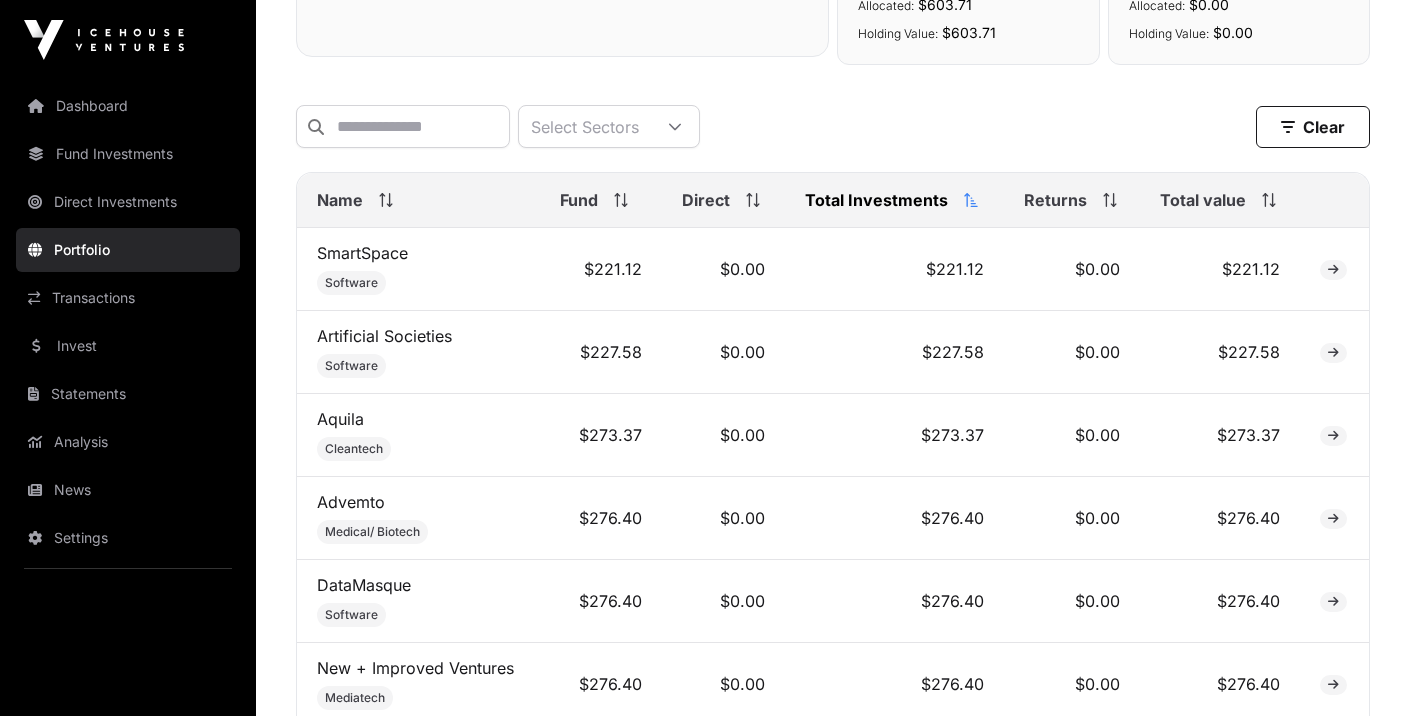 click on "Total Investments" 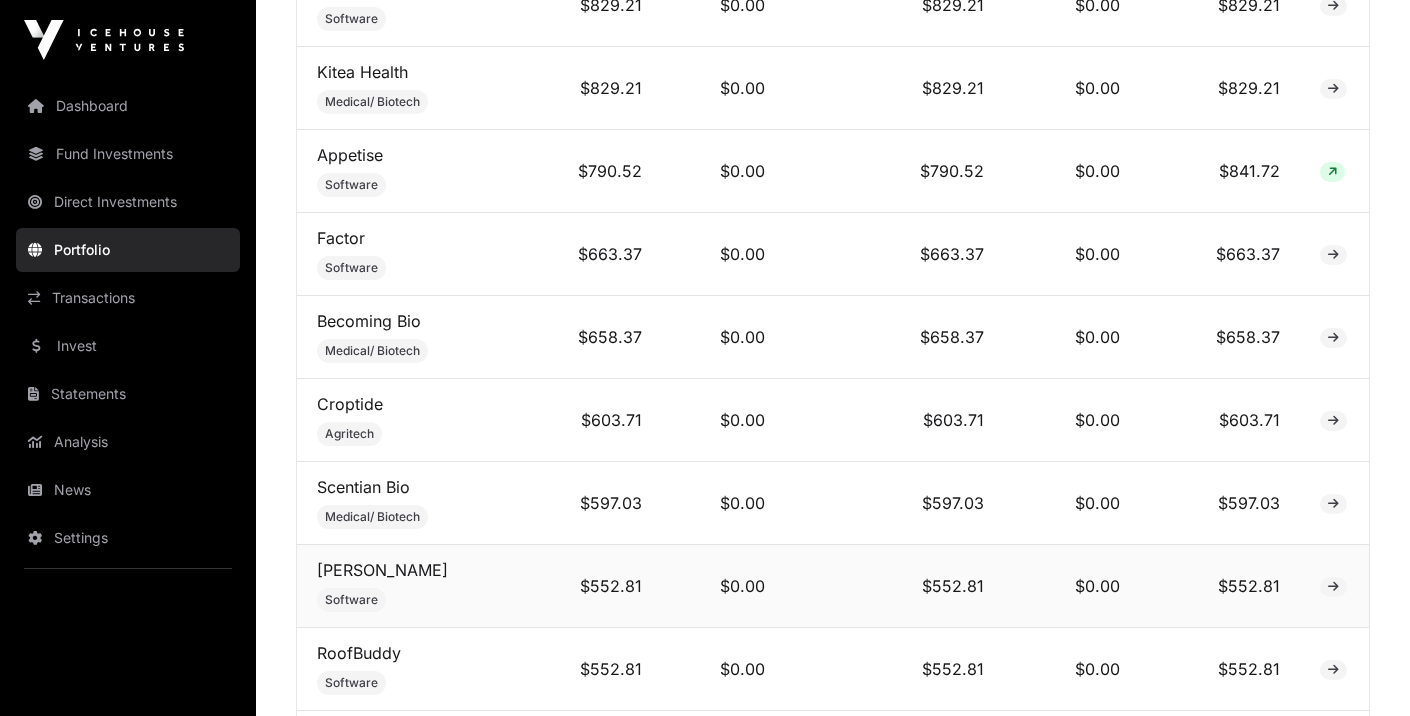 scroll, scrollTop: 2213, scrollLeft: 0, axis: vertical 